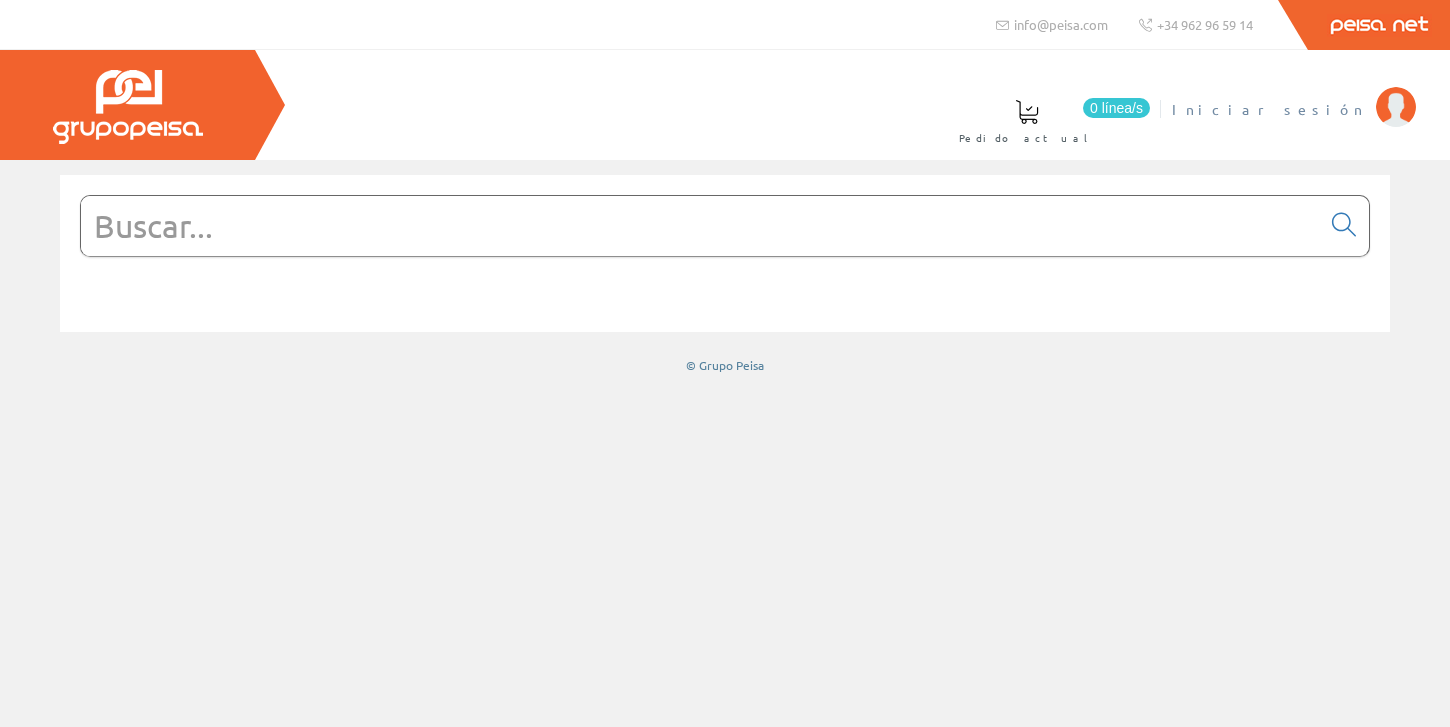 scroll, scrollTop: 0, scrollLeft: 0, axis: both 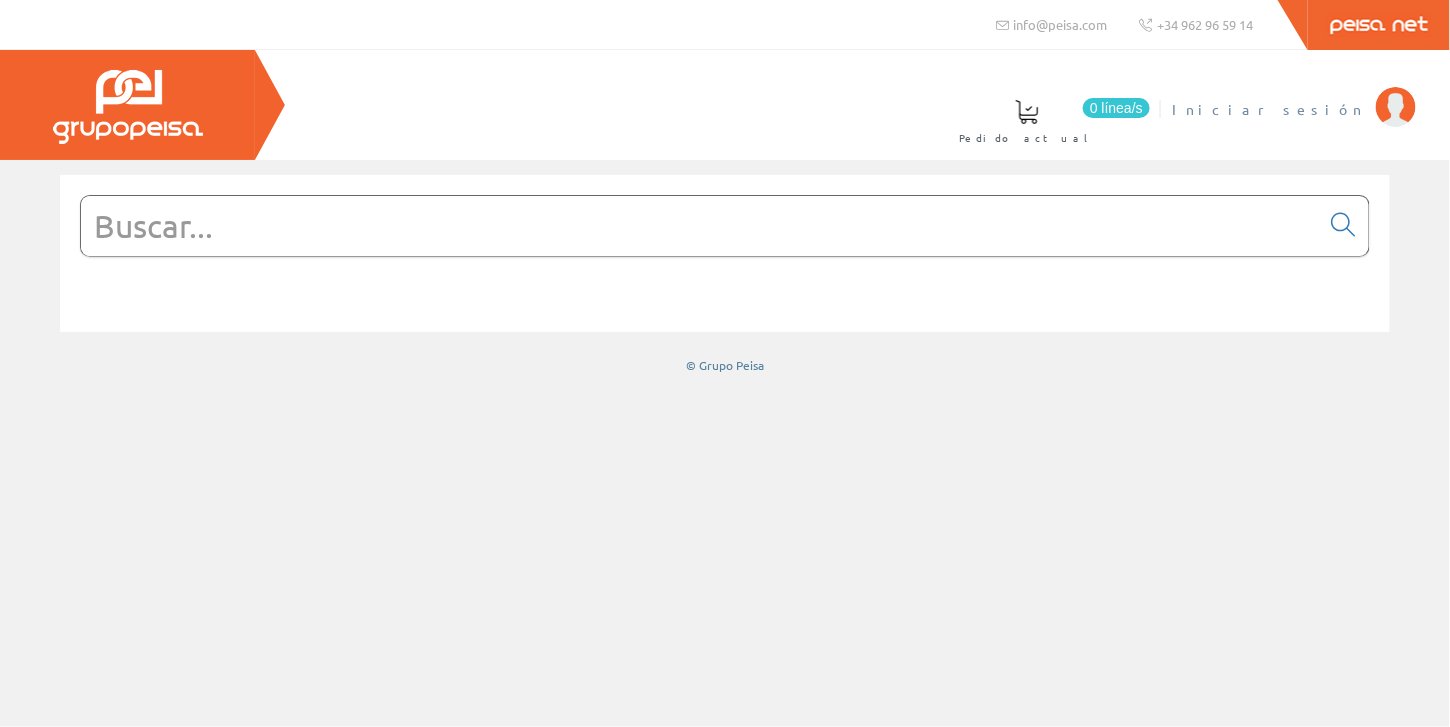 click on "Iniciar sesión" at bounding box center (1269, 109) 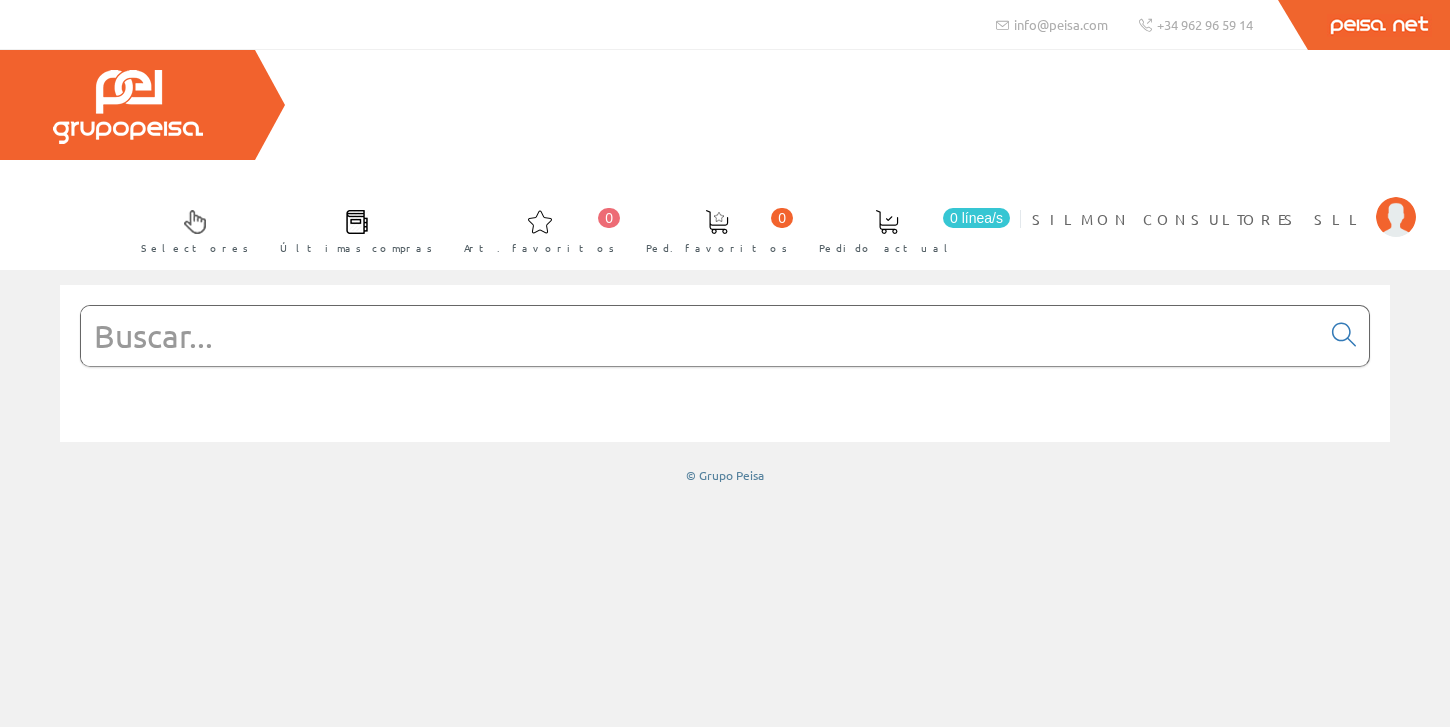 scroll, scrollTop: 0, scrollLeft: 0, axis: both 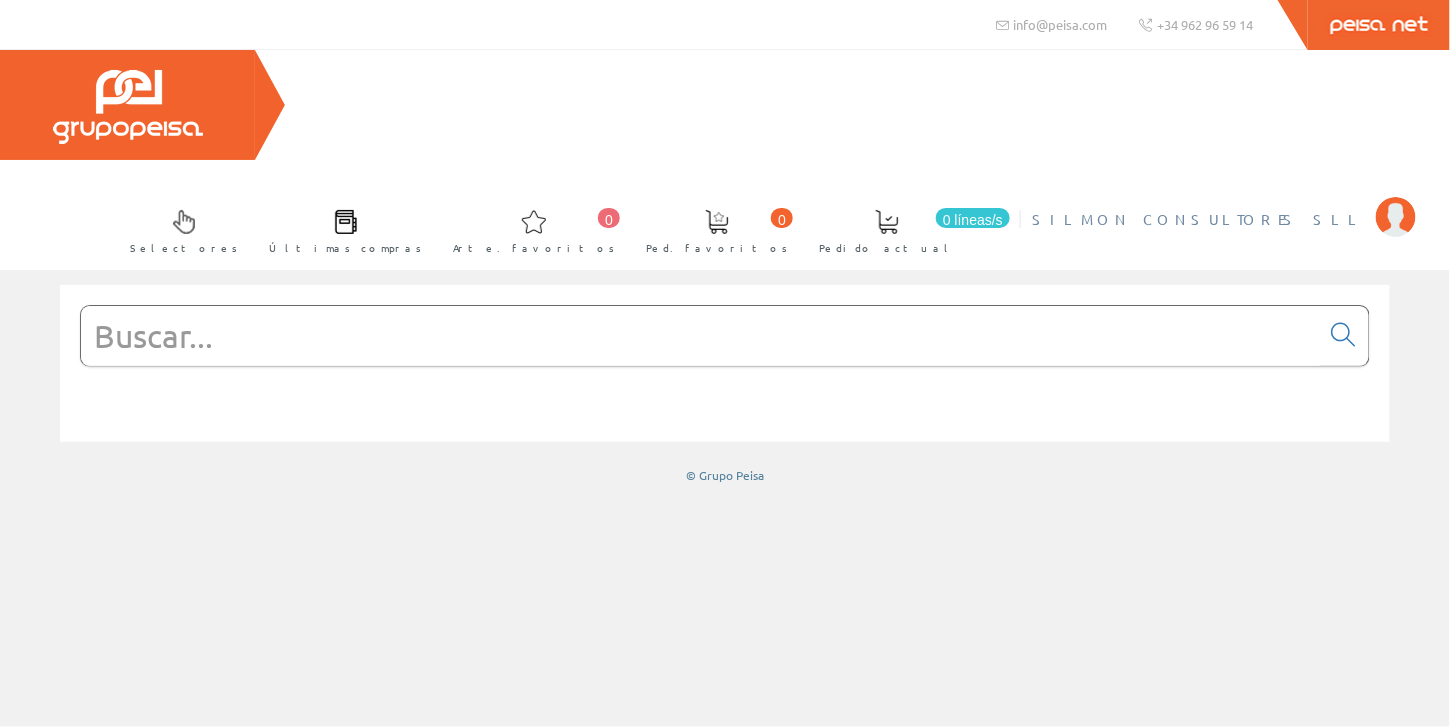 click on "SILMON CONSULTORES SLL" at bounding box center [1199, 219] 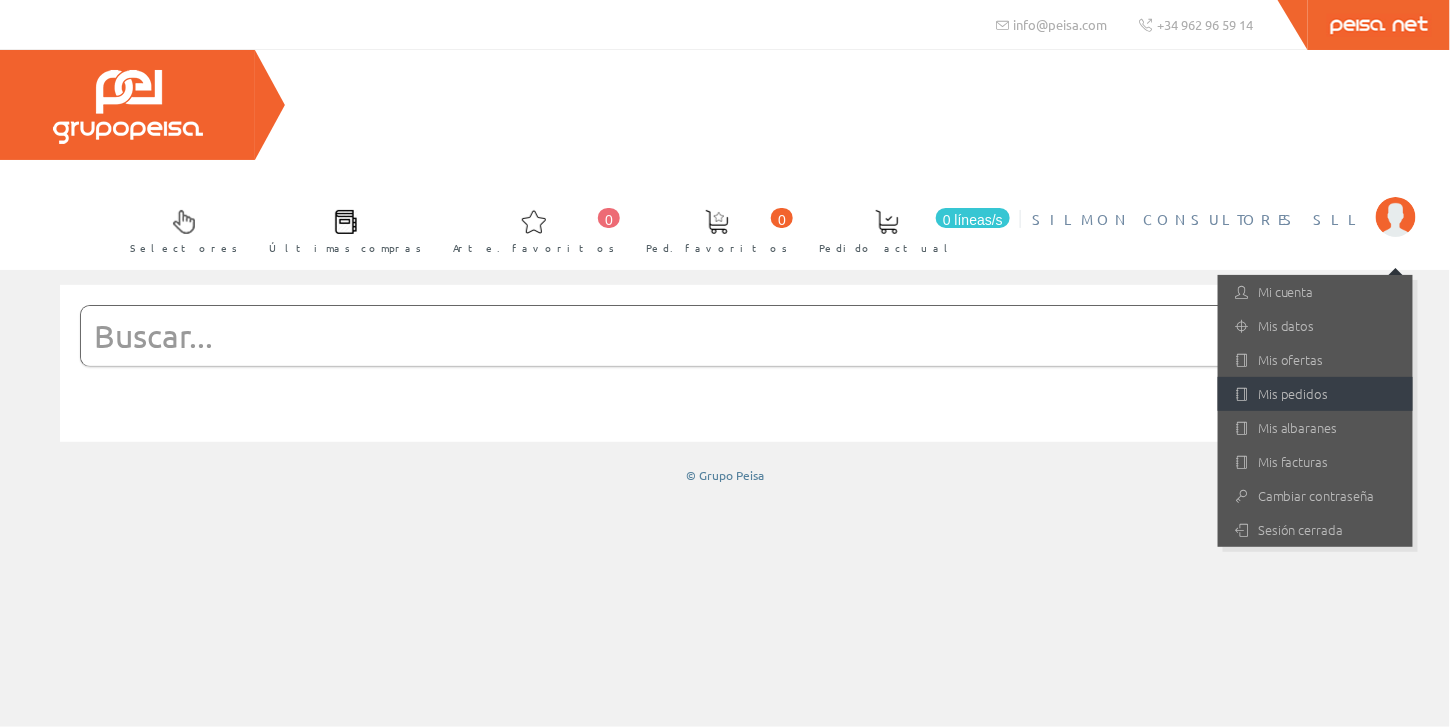 click on "Mis pedidos" at bounding box center [1293, 393] 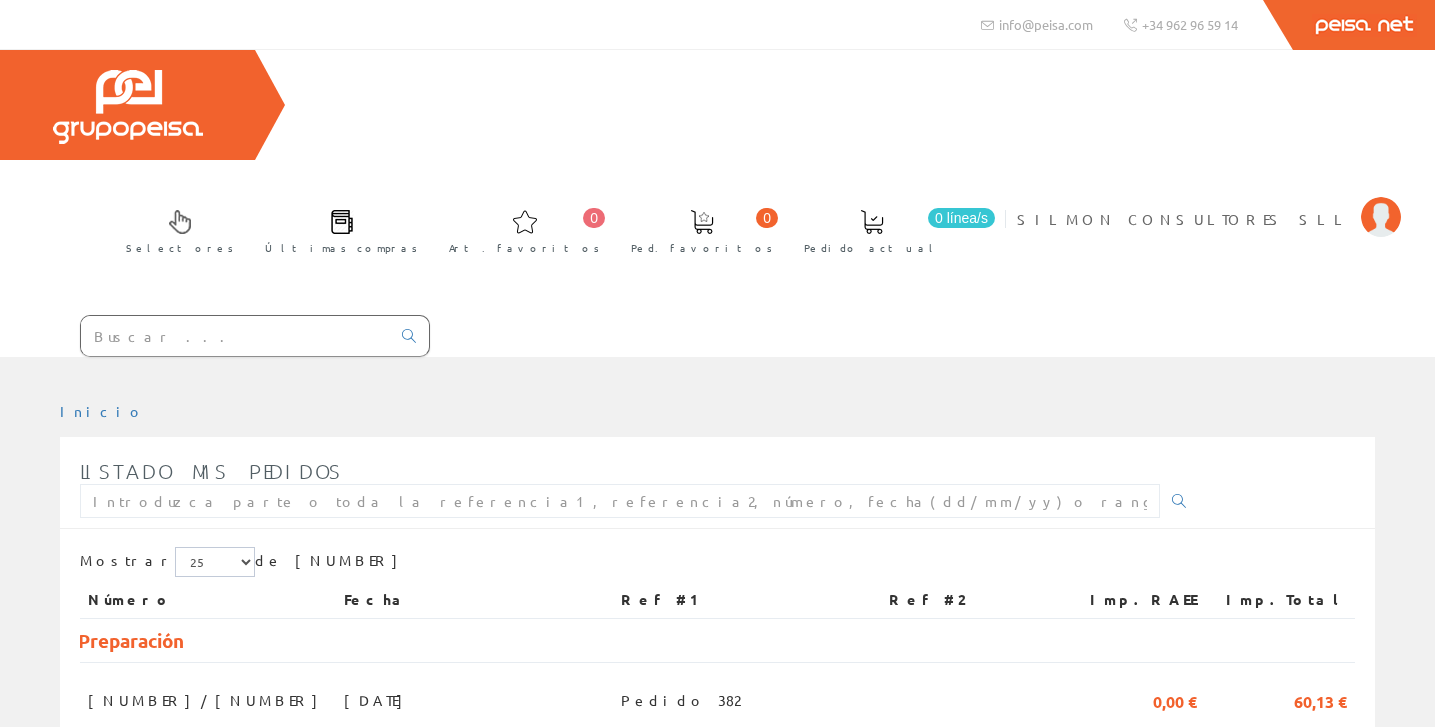 scroll, scrollTop: 0, scrollLeft: 0, axis: both 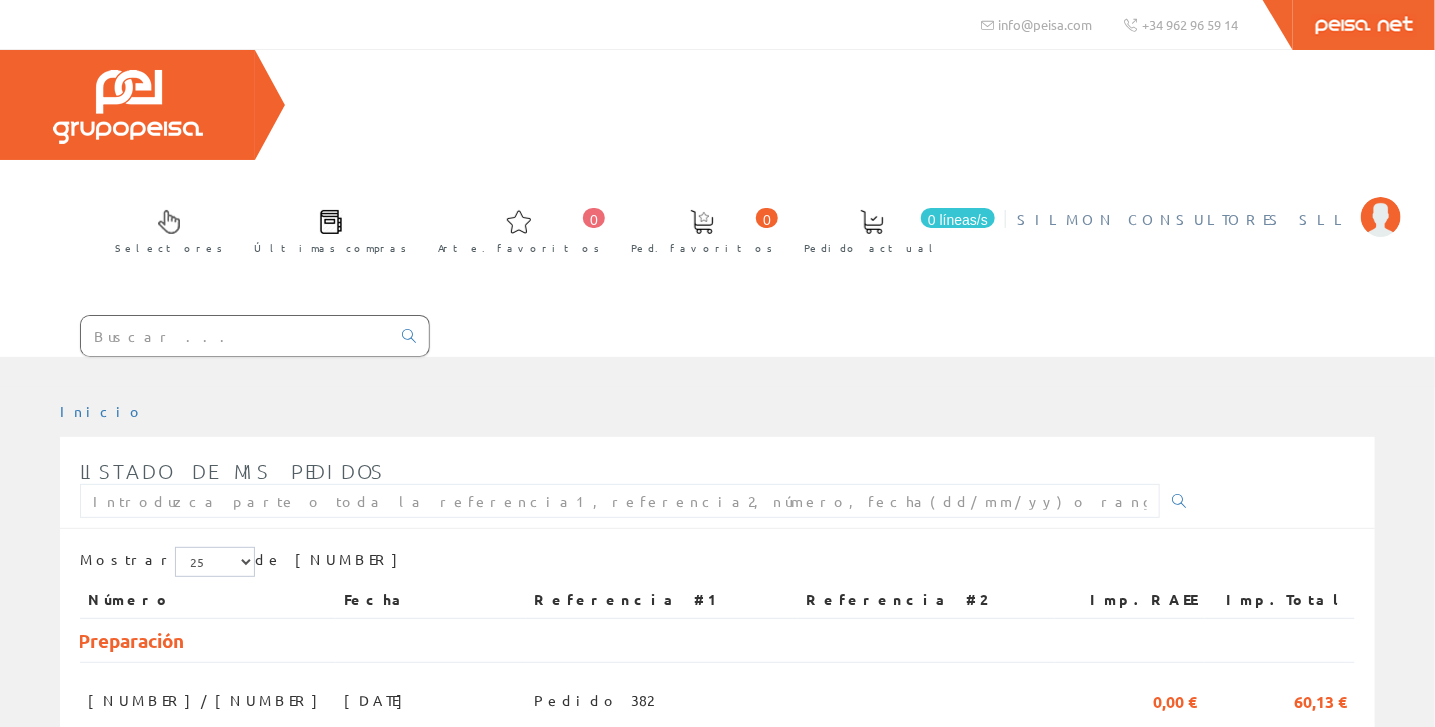 click on "SILMON CONSULTORES SLL" at bounding box center [1184, 219] 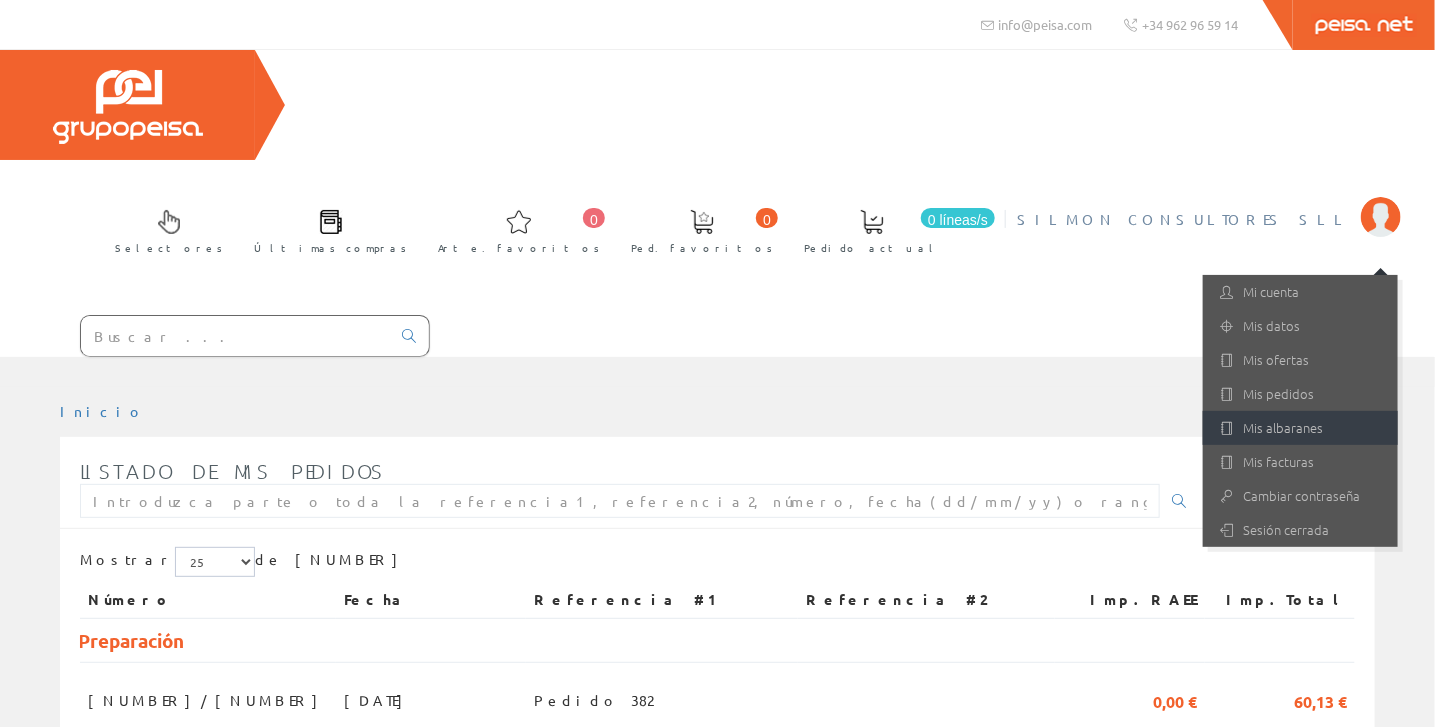 click on "Mis albaranes" at bounding box center [1283, 427] 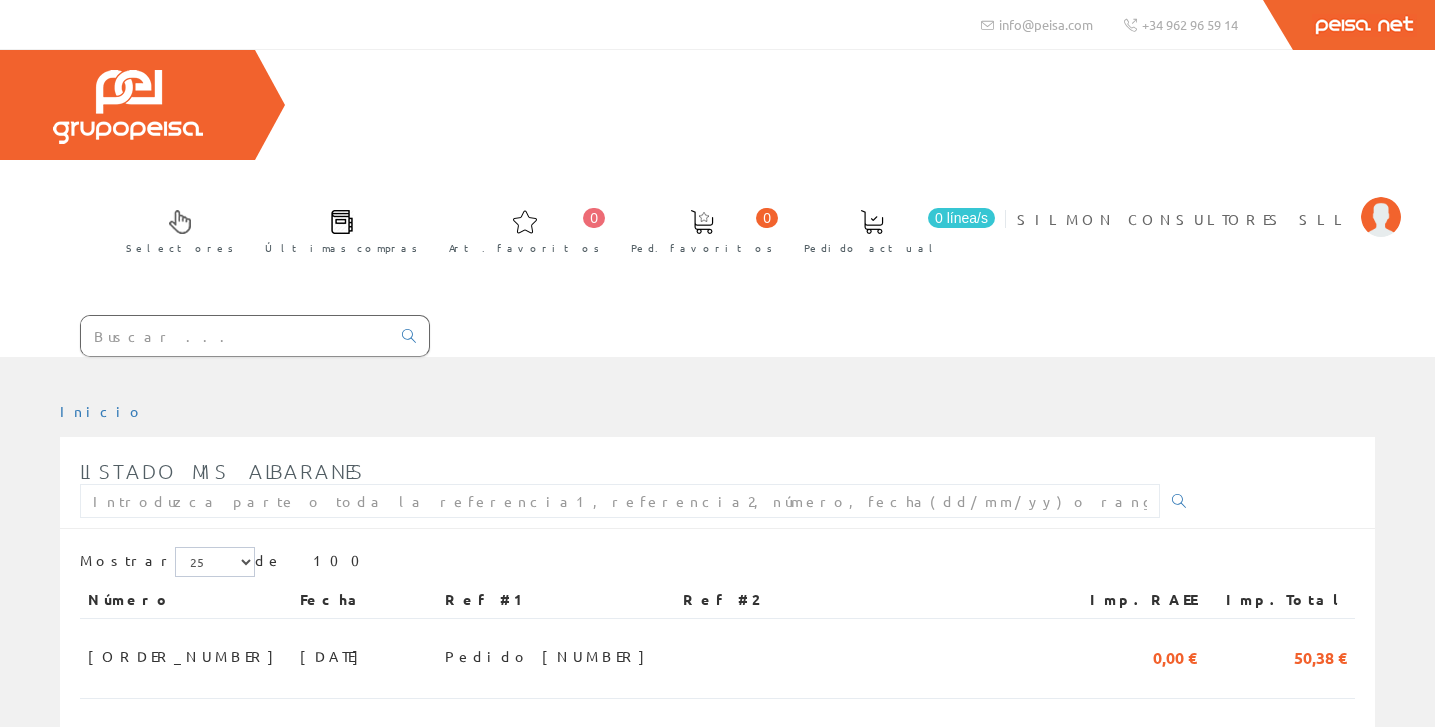 scroll, scrollTop: 0, scrollLeft: 0, axis: both 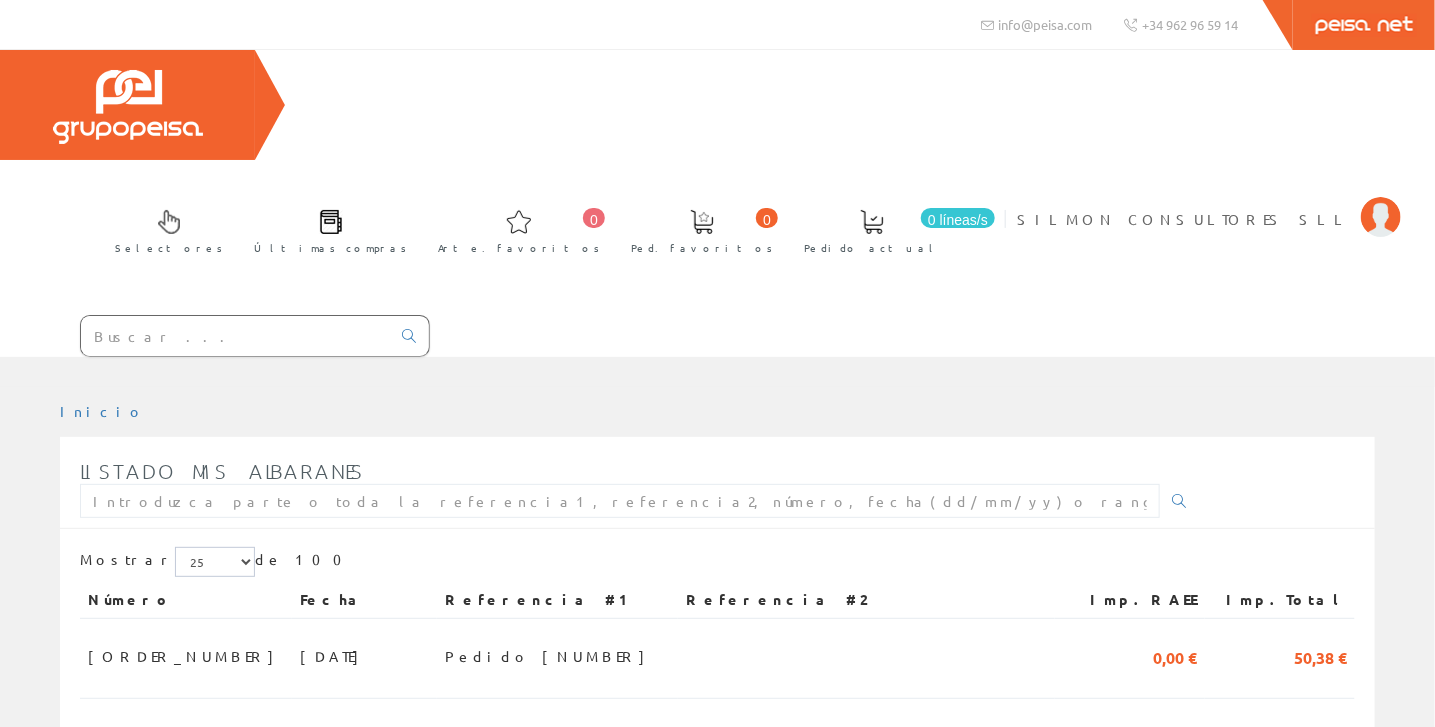 click on "Peisa Net" at bounding box center (1364, 25) 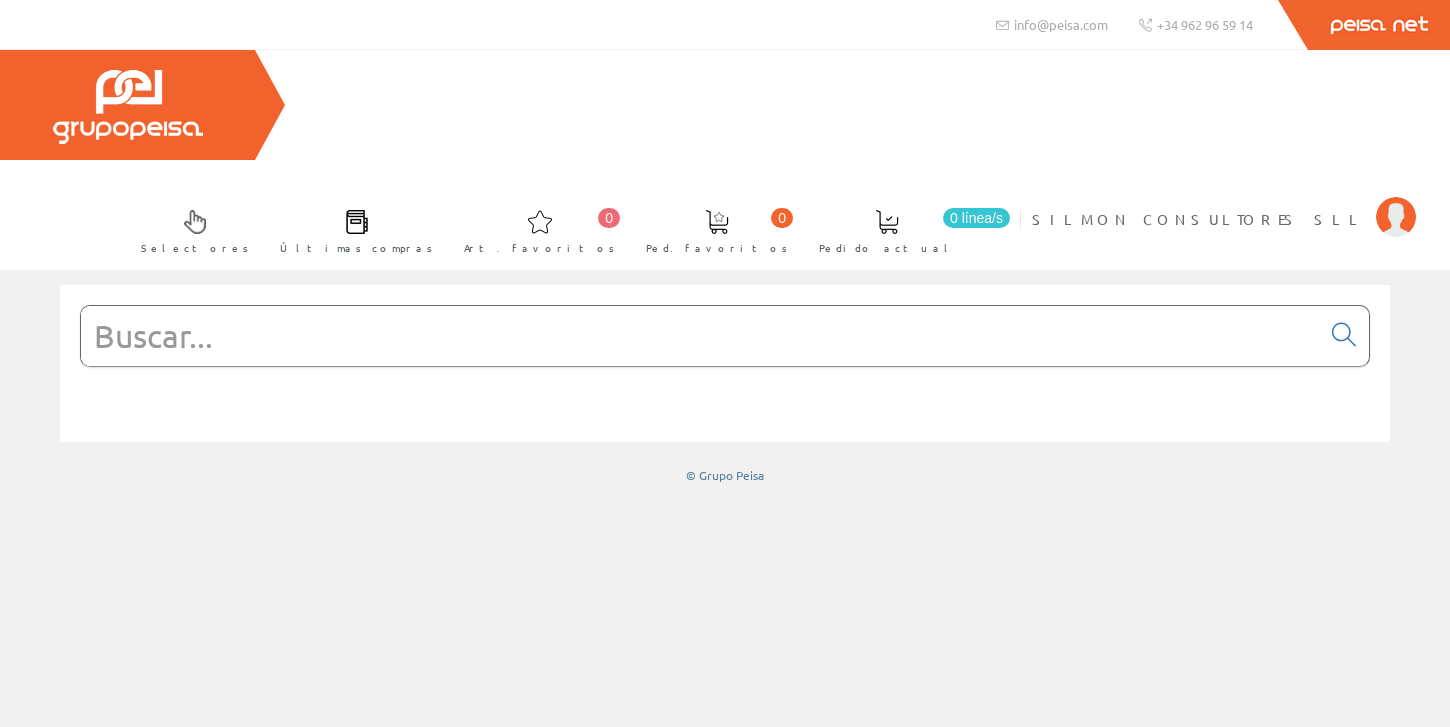 scroll, scrollTop: 0, scrollLeft: 0, axis: both 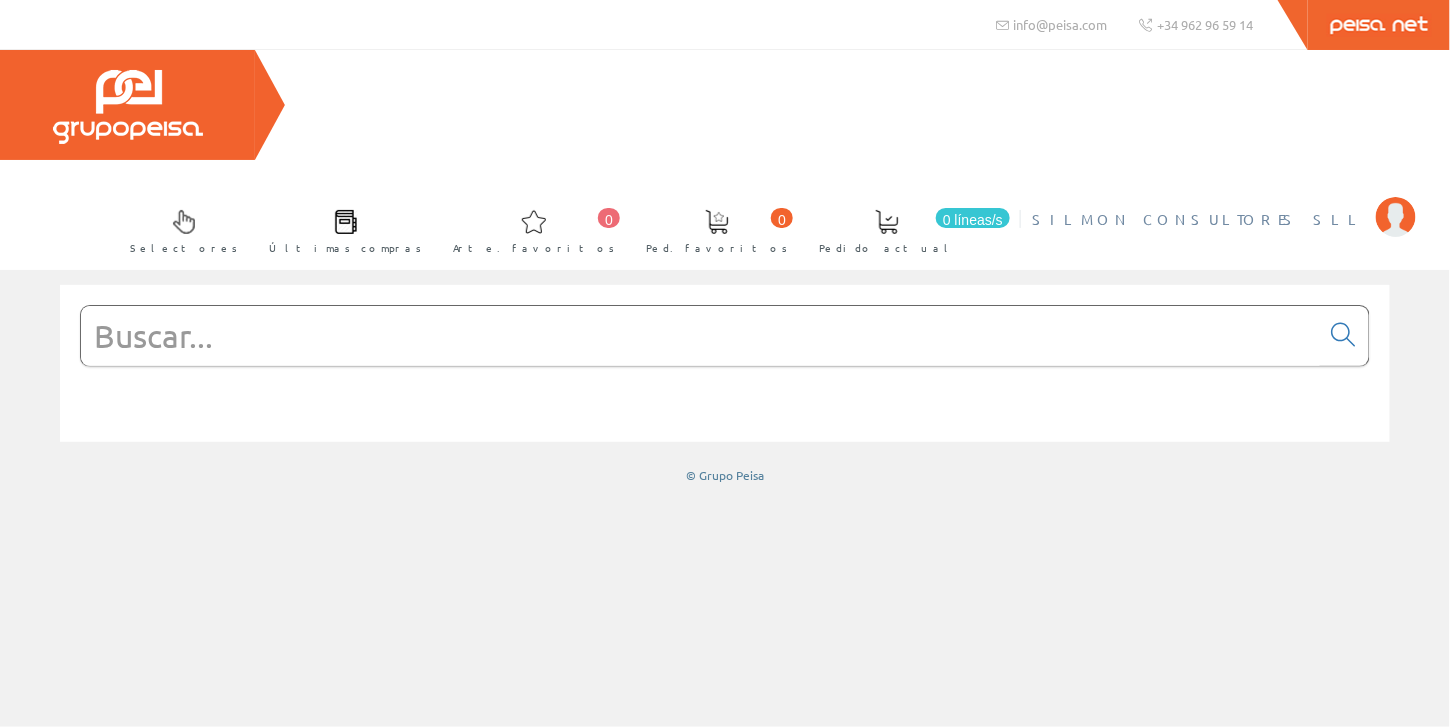 click on "SILMON CONSULTORES SLL" at bounding box center [1199, 219] 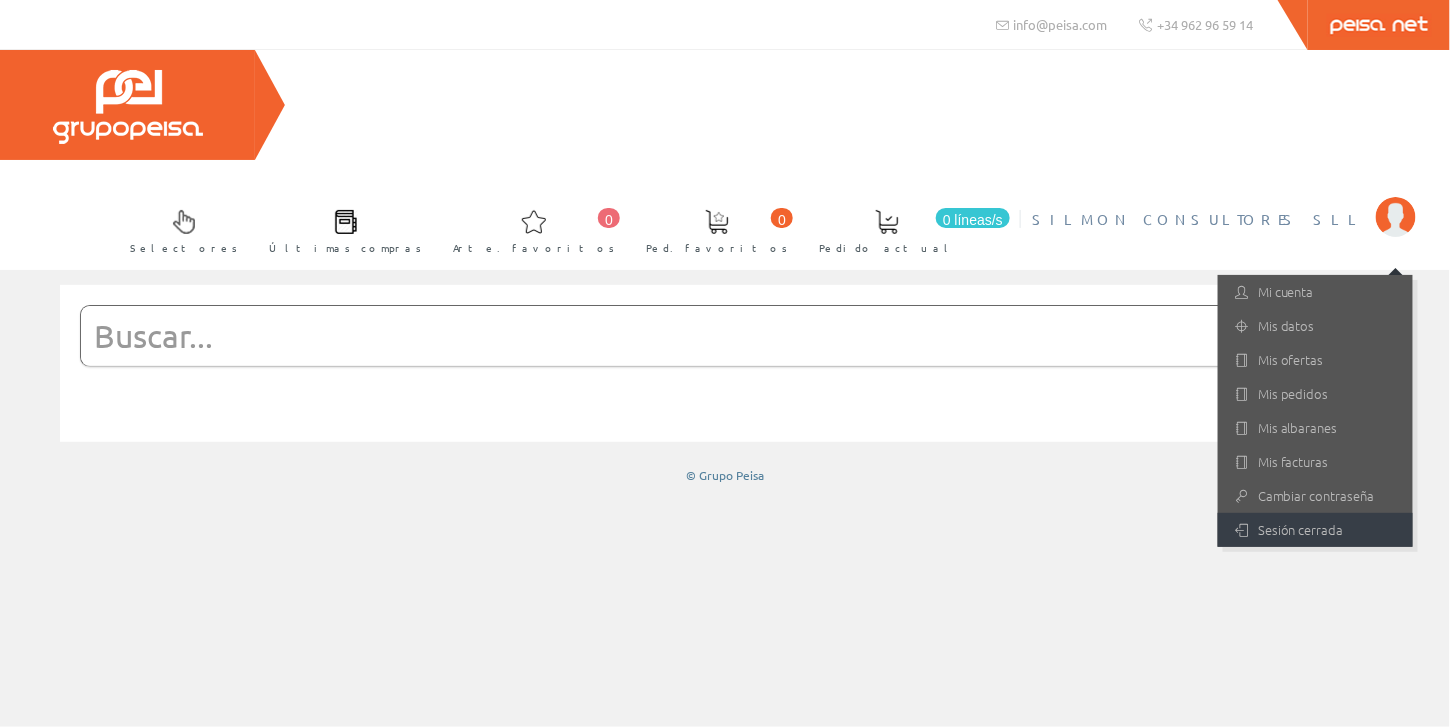 click on "Sesión cerrada" at bounding box center (1301, 529) 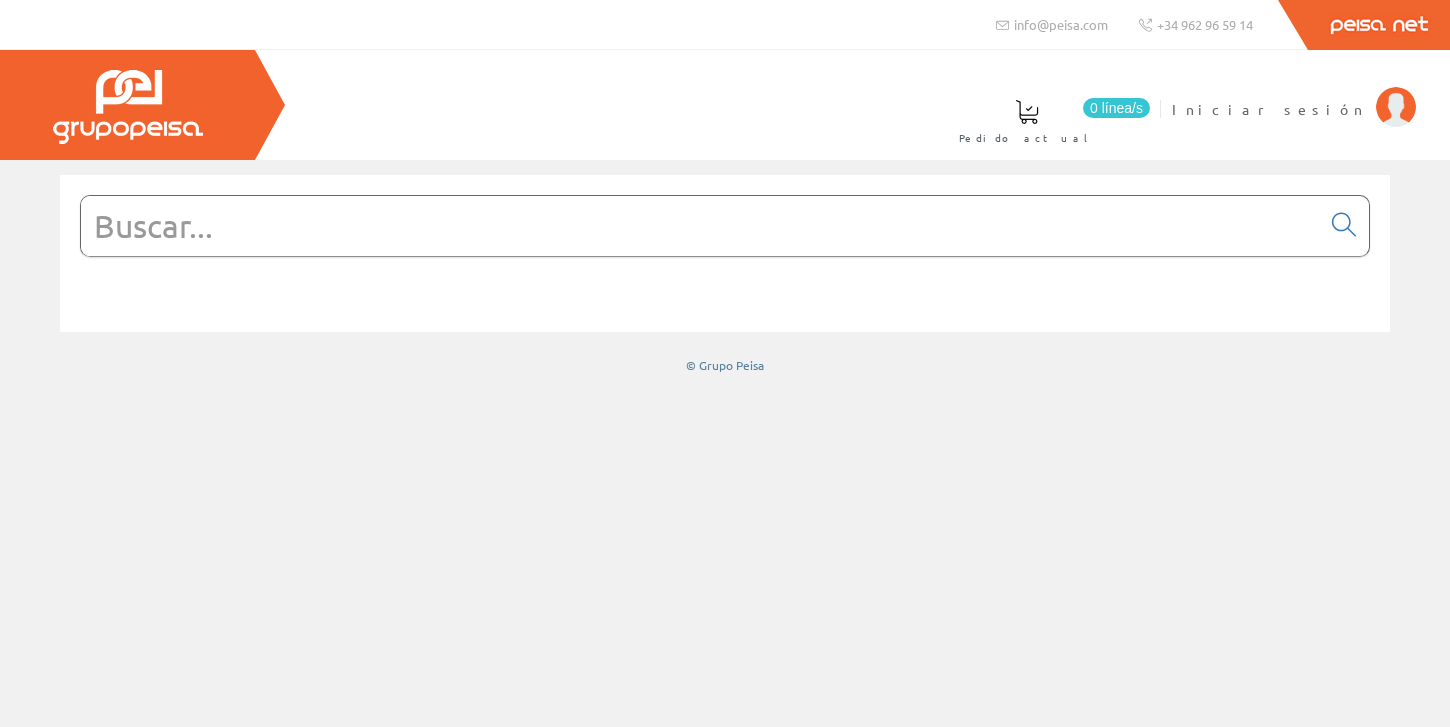 scroll, scrollTop: 0, scrollLeft: 0, axis: both 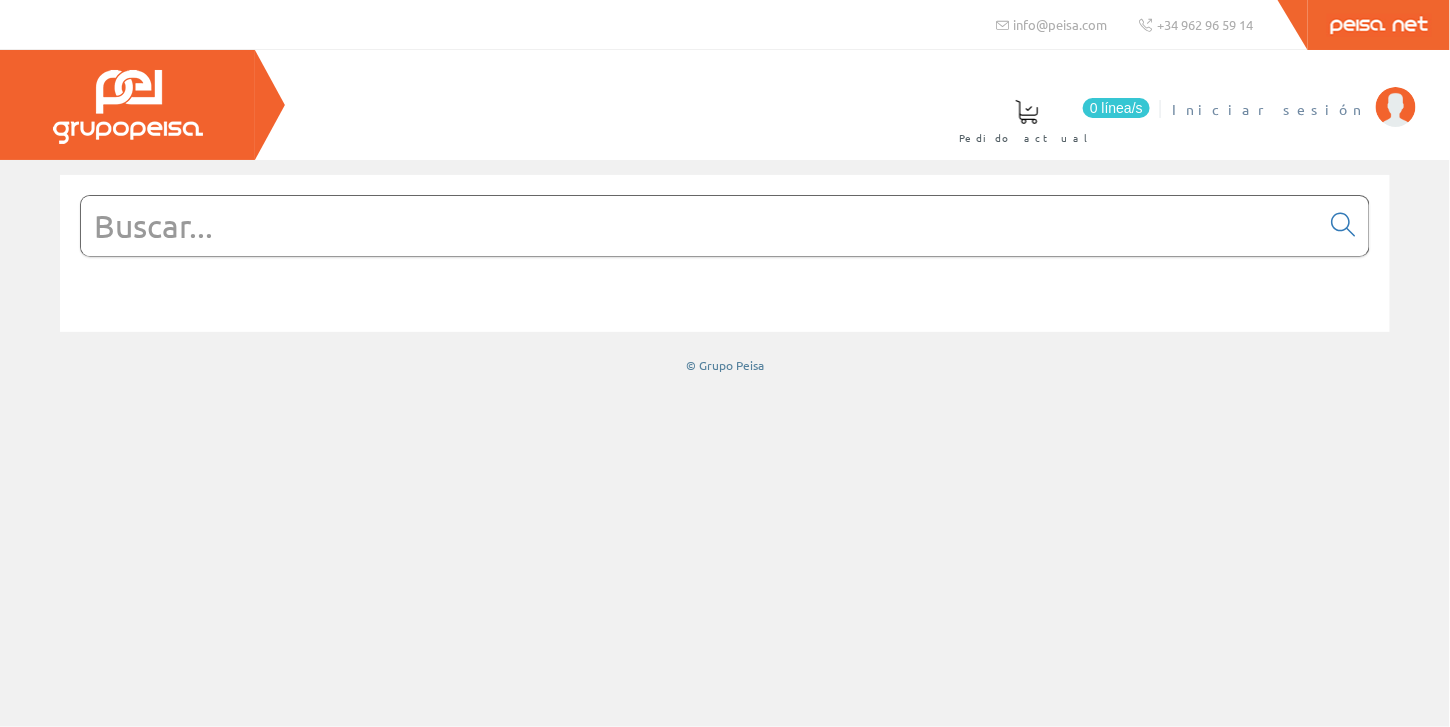 click on "Iniciar sesión" at bounding box center (1269, 109) 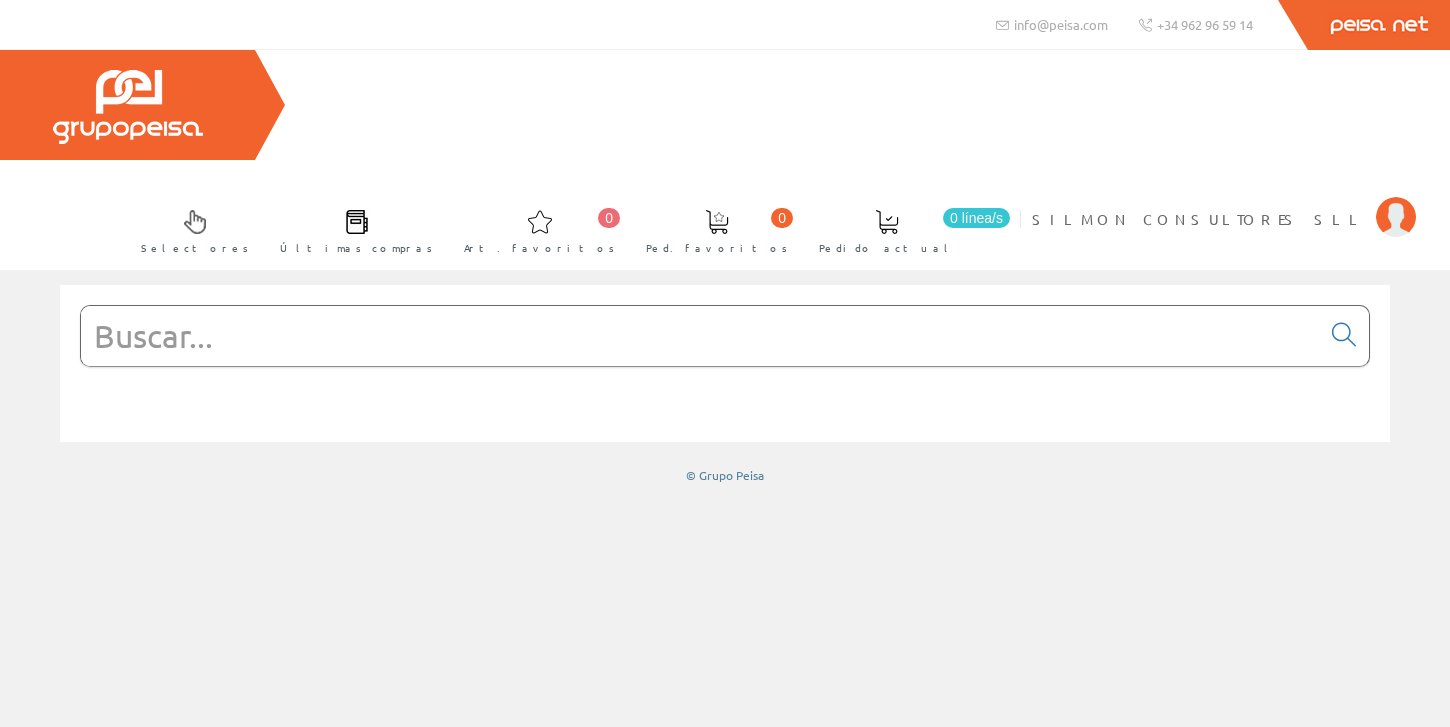 scroll, scrollTop: 0, scrollLeft: 0, axis: both 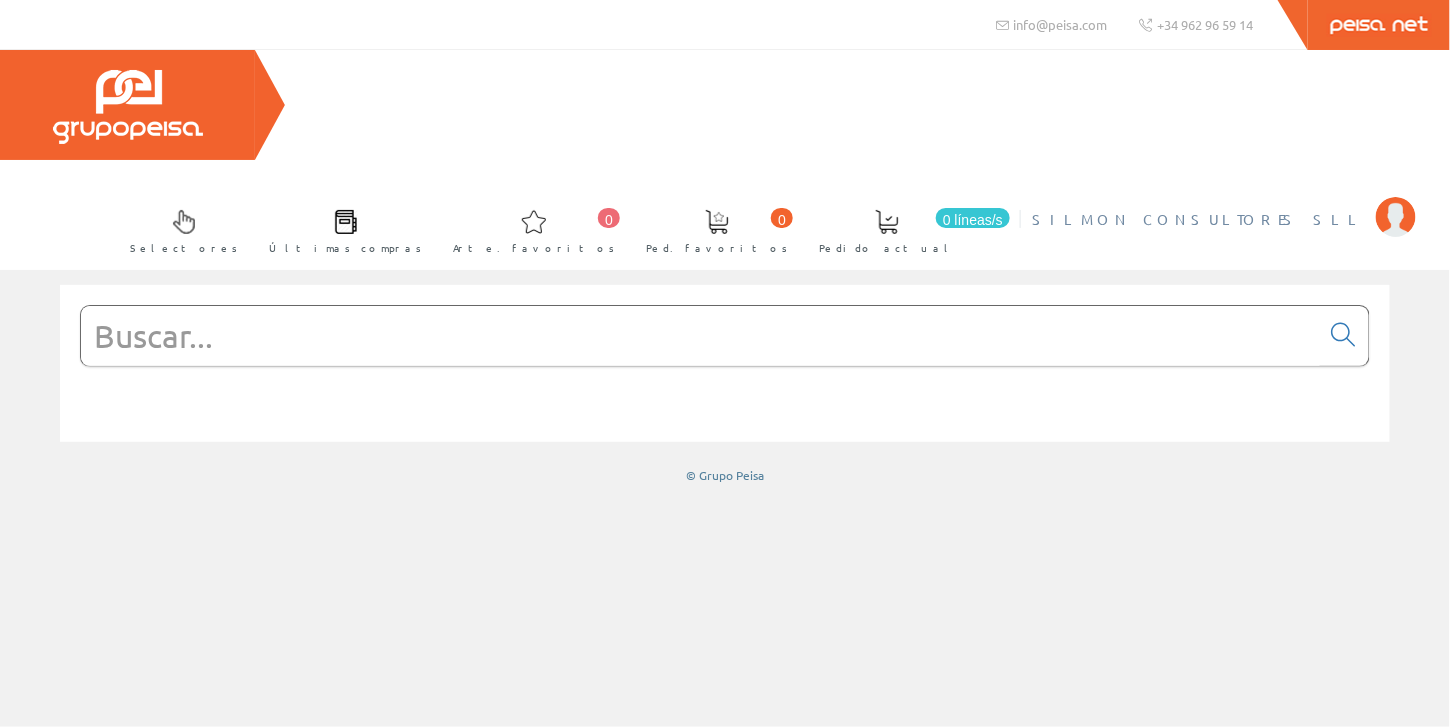 click on "SILMON CONSULTORES SLL" at bounding box center (1199, 219) 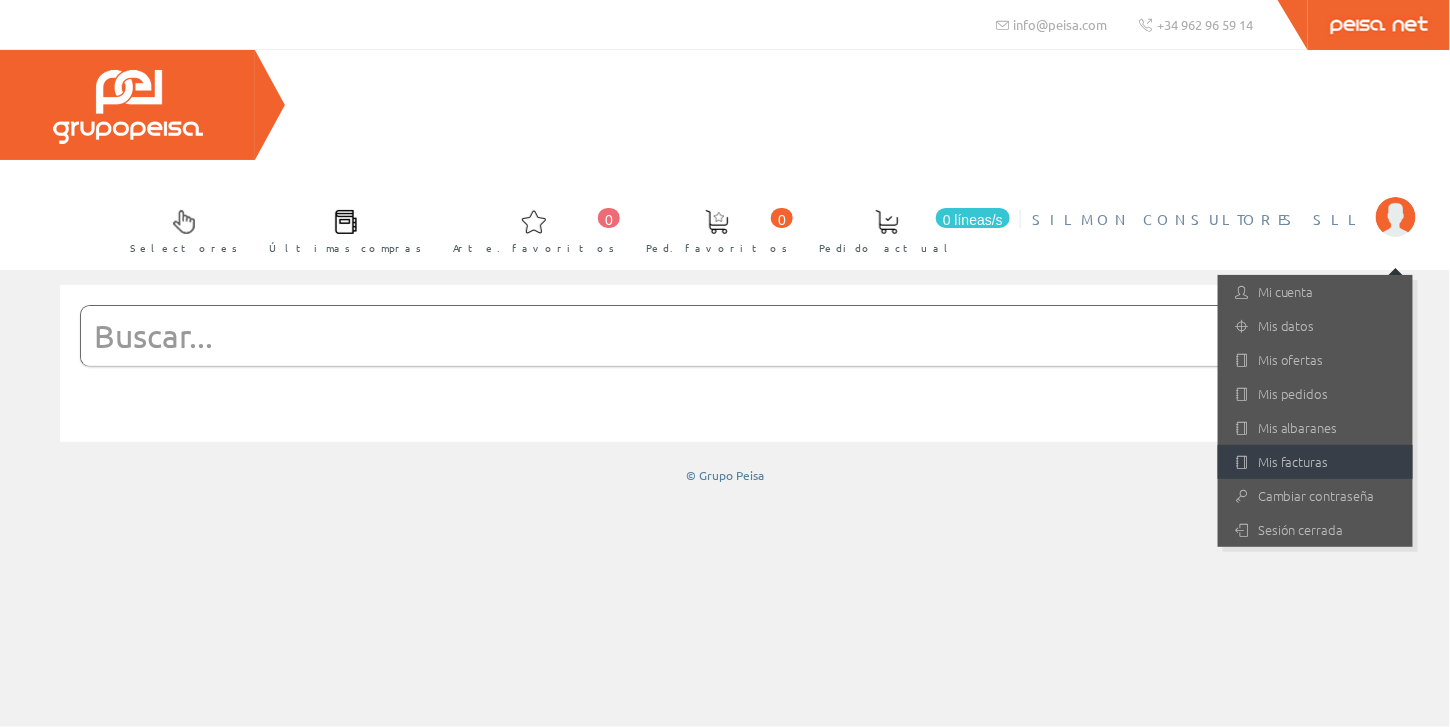 click on "Mis facturas" at bounding box center (1293, 461) 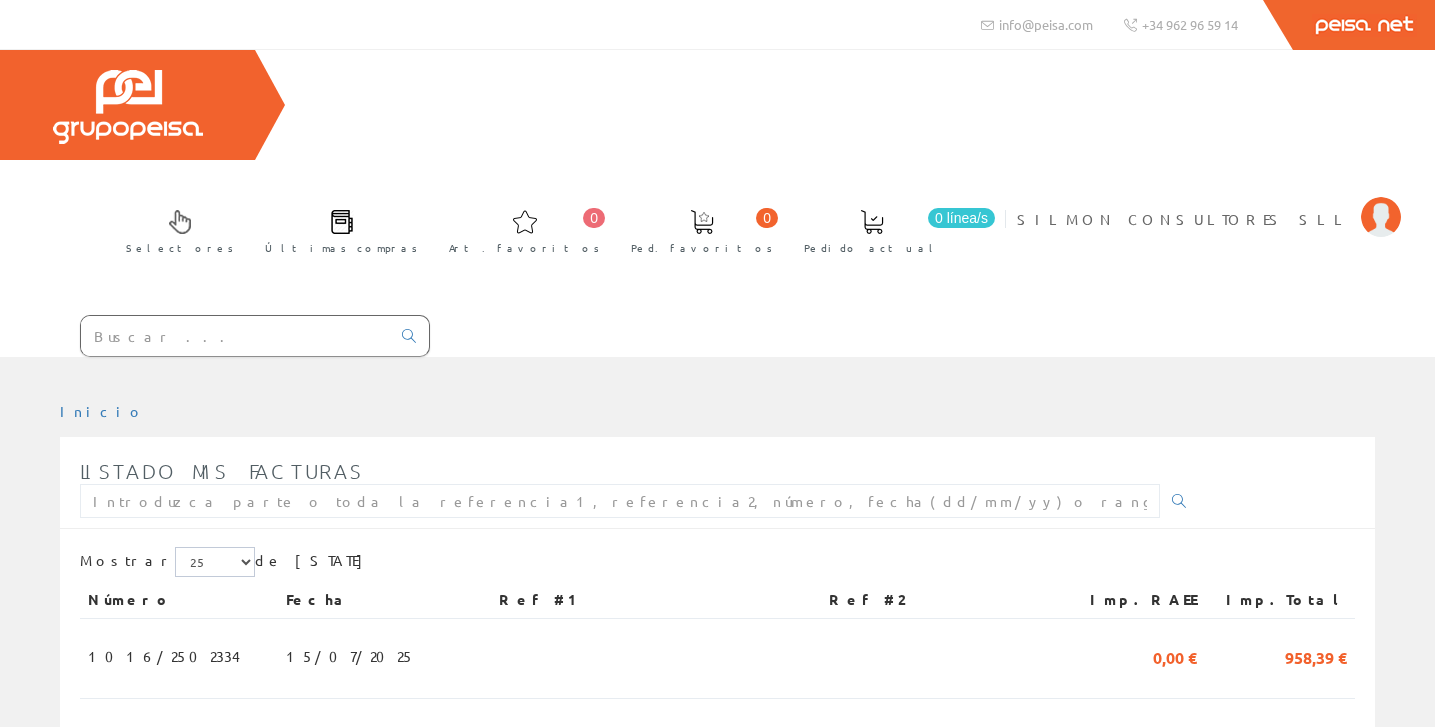 scroll, scrollTop: 0, scrollLeft: 0, axis: both 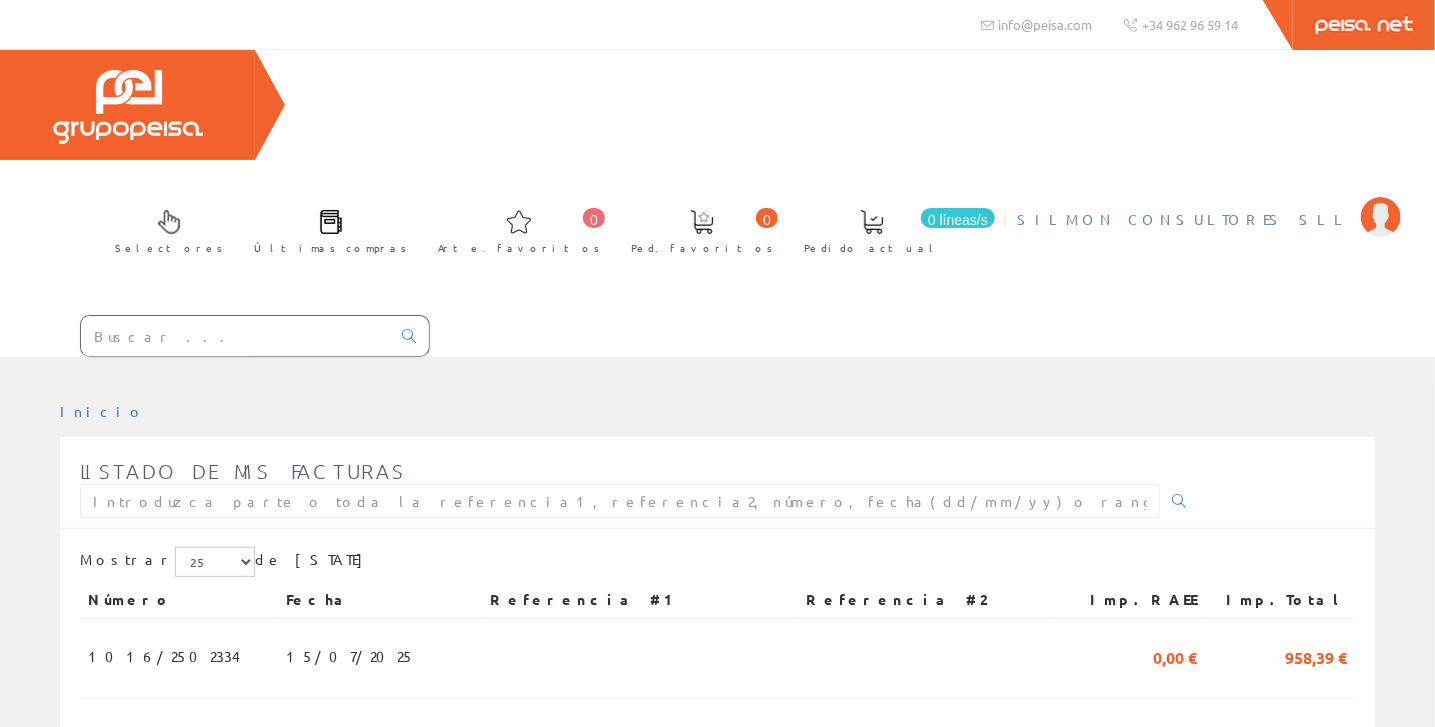 click on "SILMON CONSULTORES SLL" at bounding box center [1184, 219] 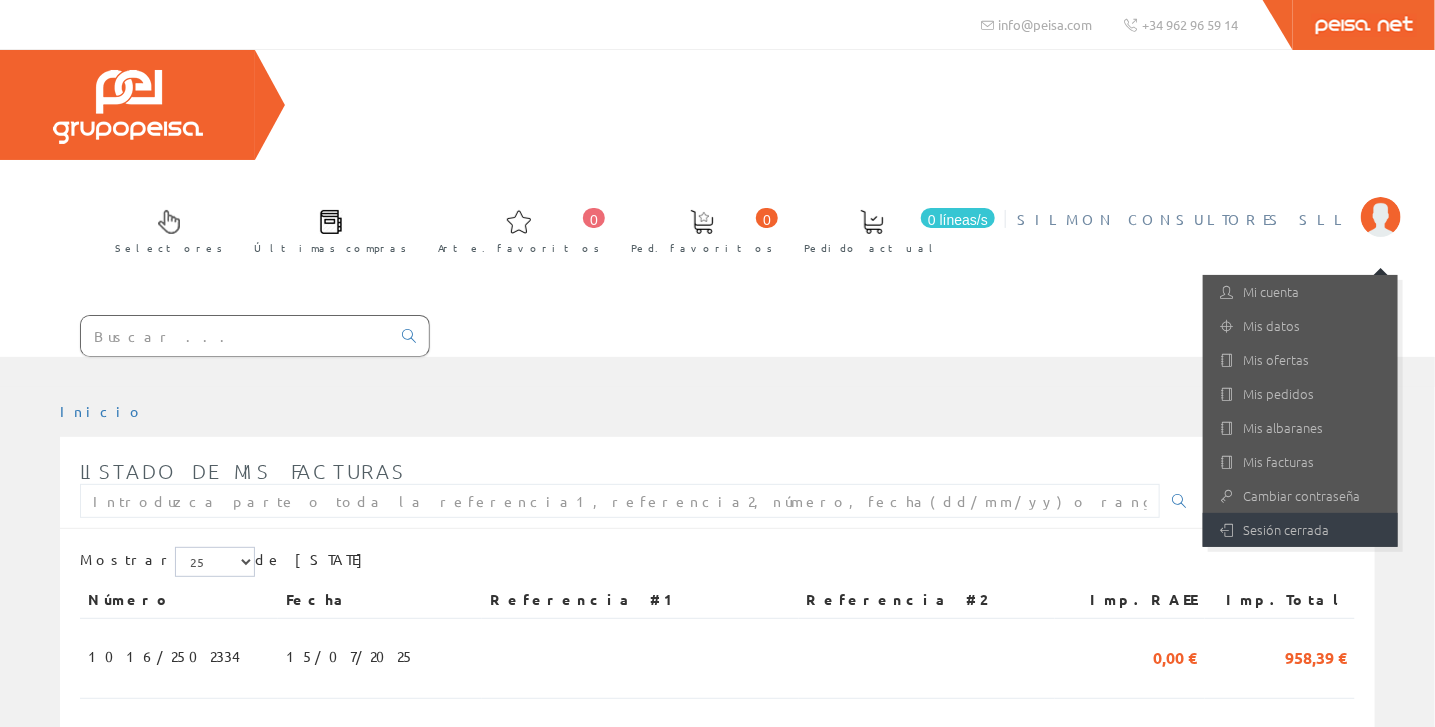 click on "Sesión cerrada" at bounding box center [1286, 529] 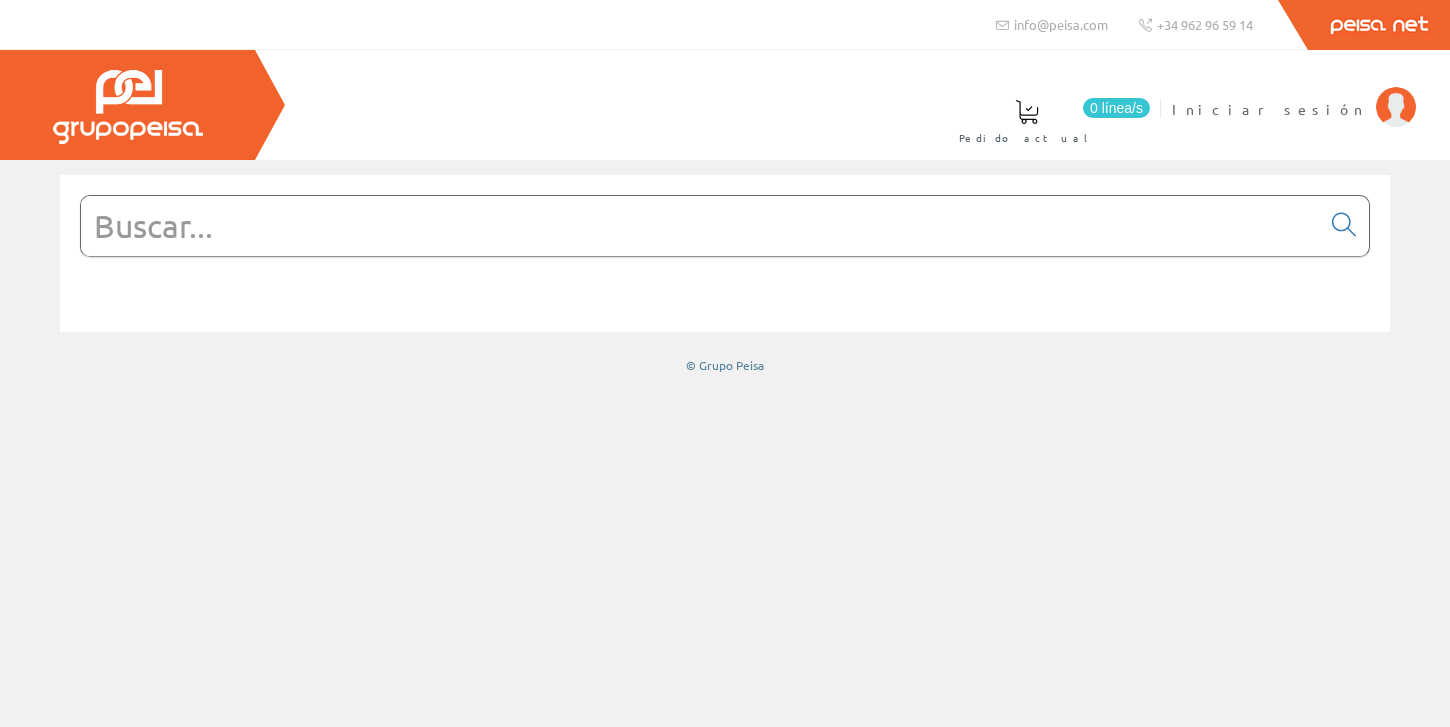 scroll, scrollTop: 0, scrollLeft: 0, axis: both 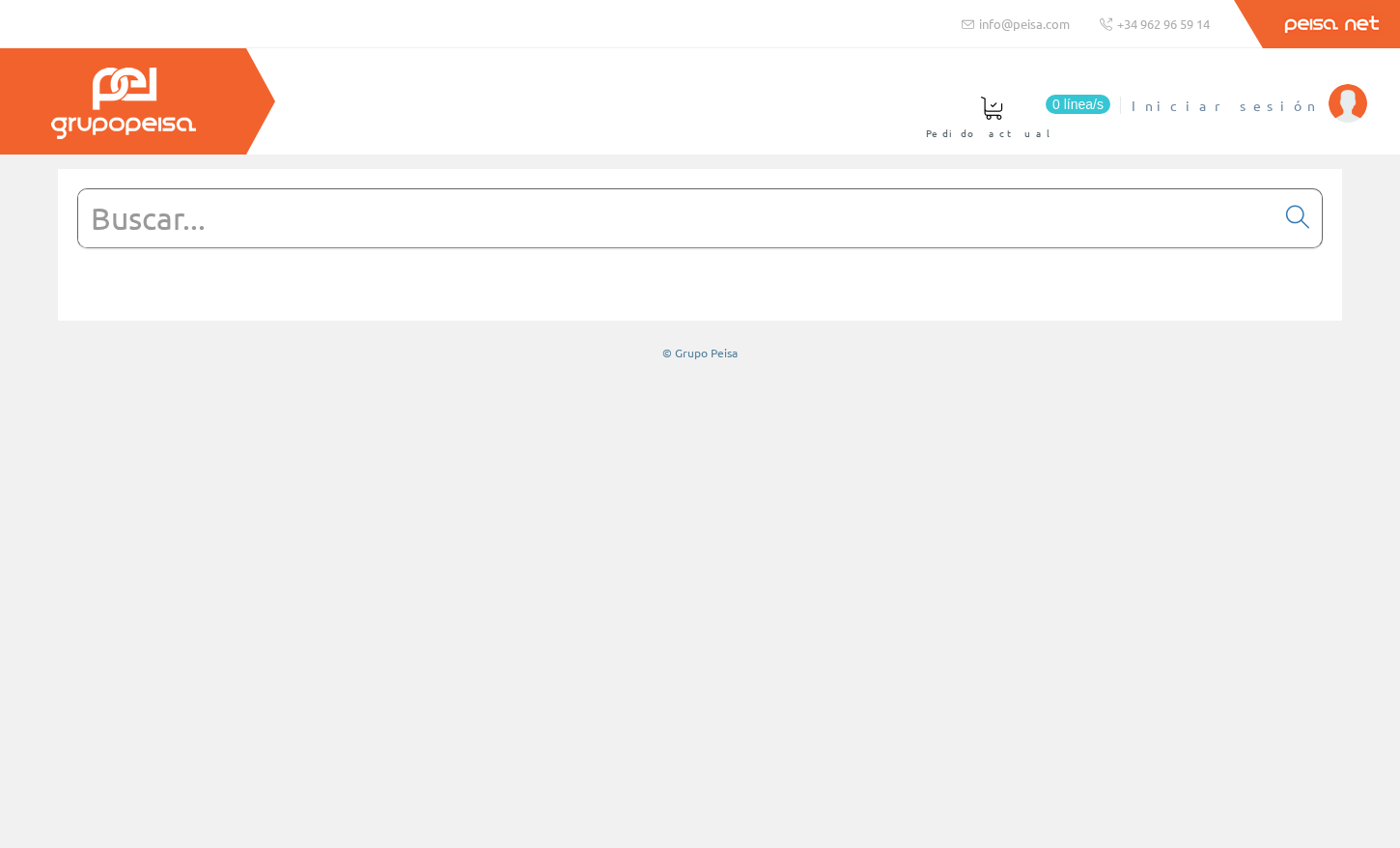 click on "Iniciar sesión" at bounding box center [1225, 105] 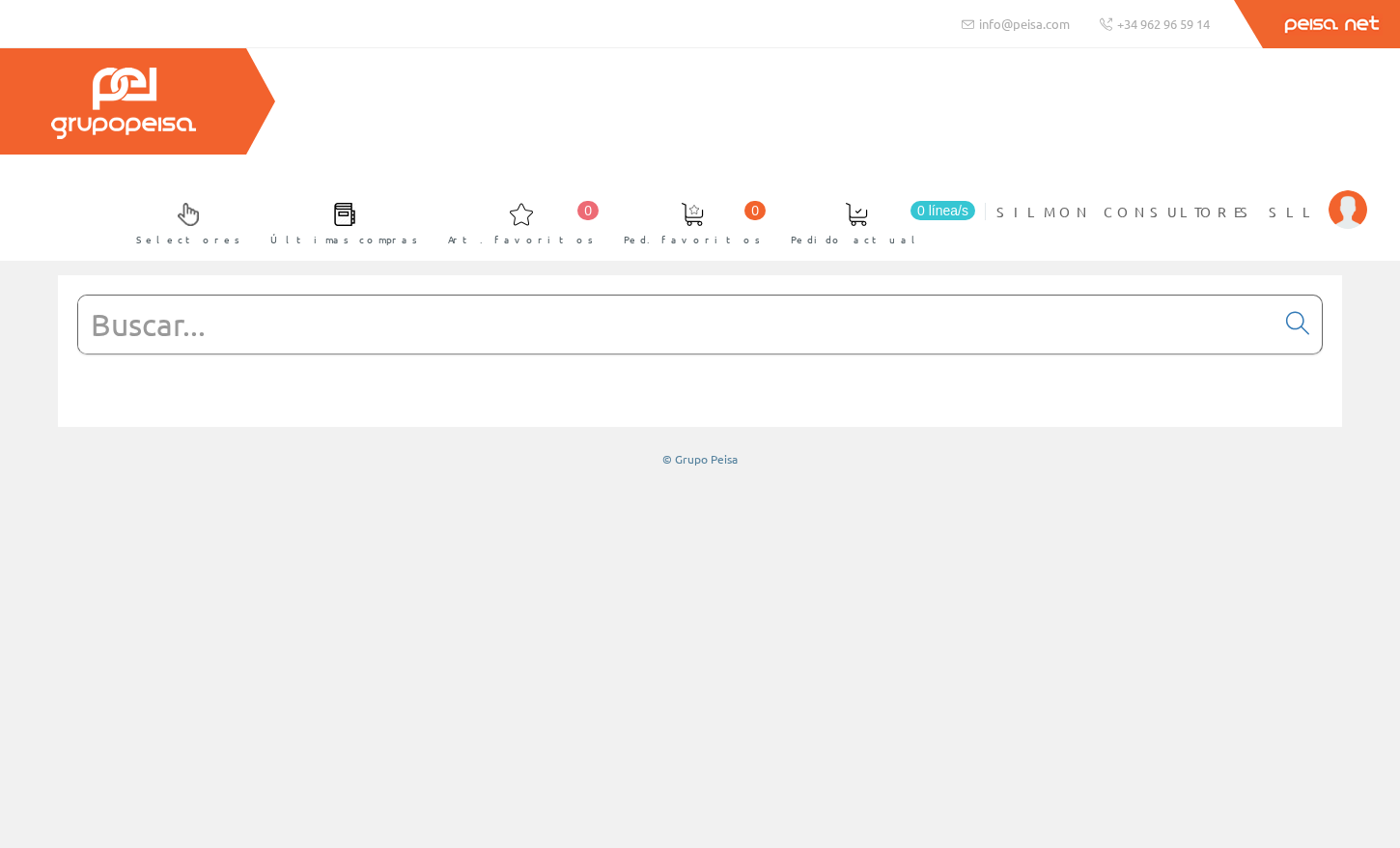 scroll, scrollTop: 0, scrollLeft: 0, axis: both 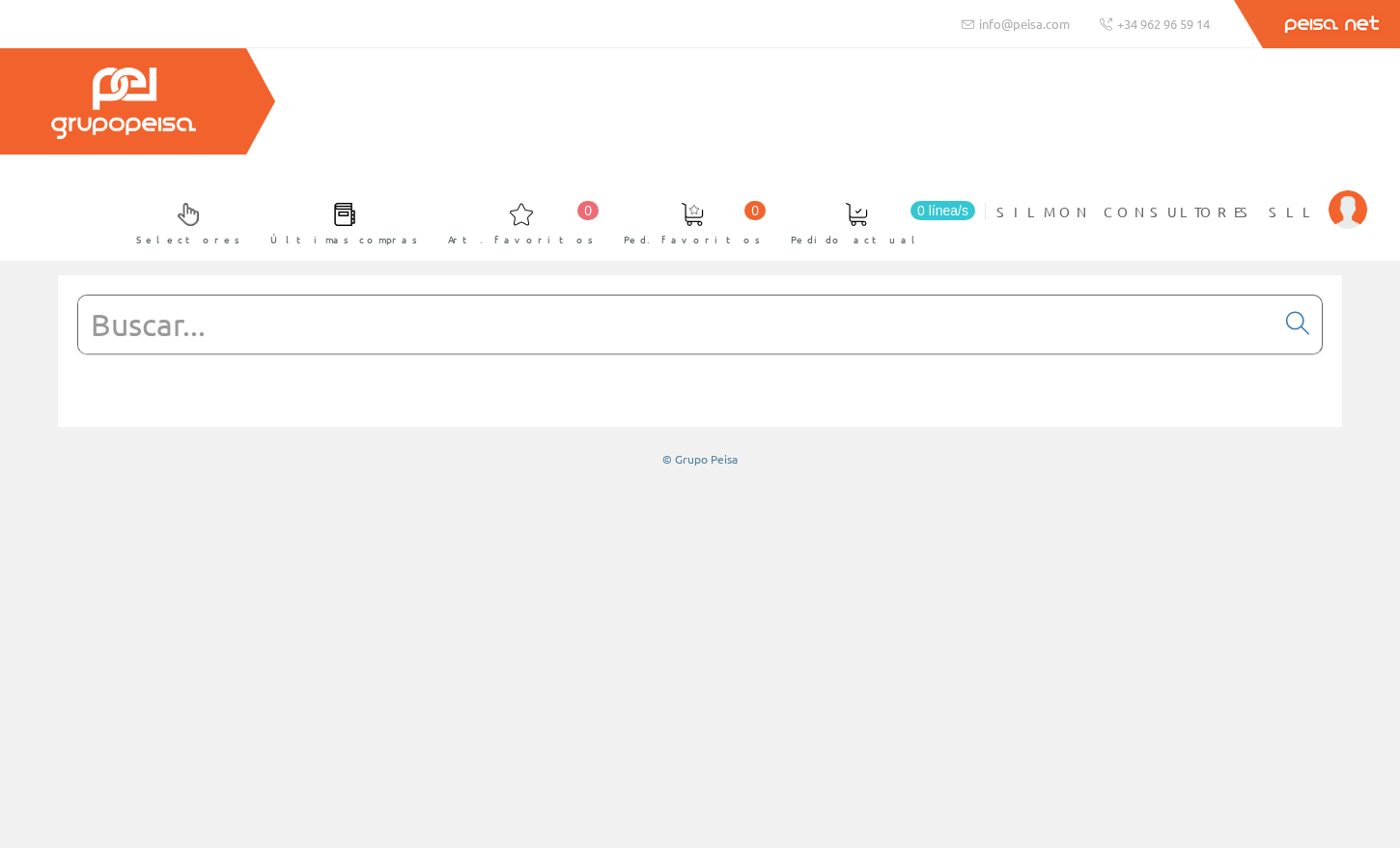click at bounding box center [676, 325] 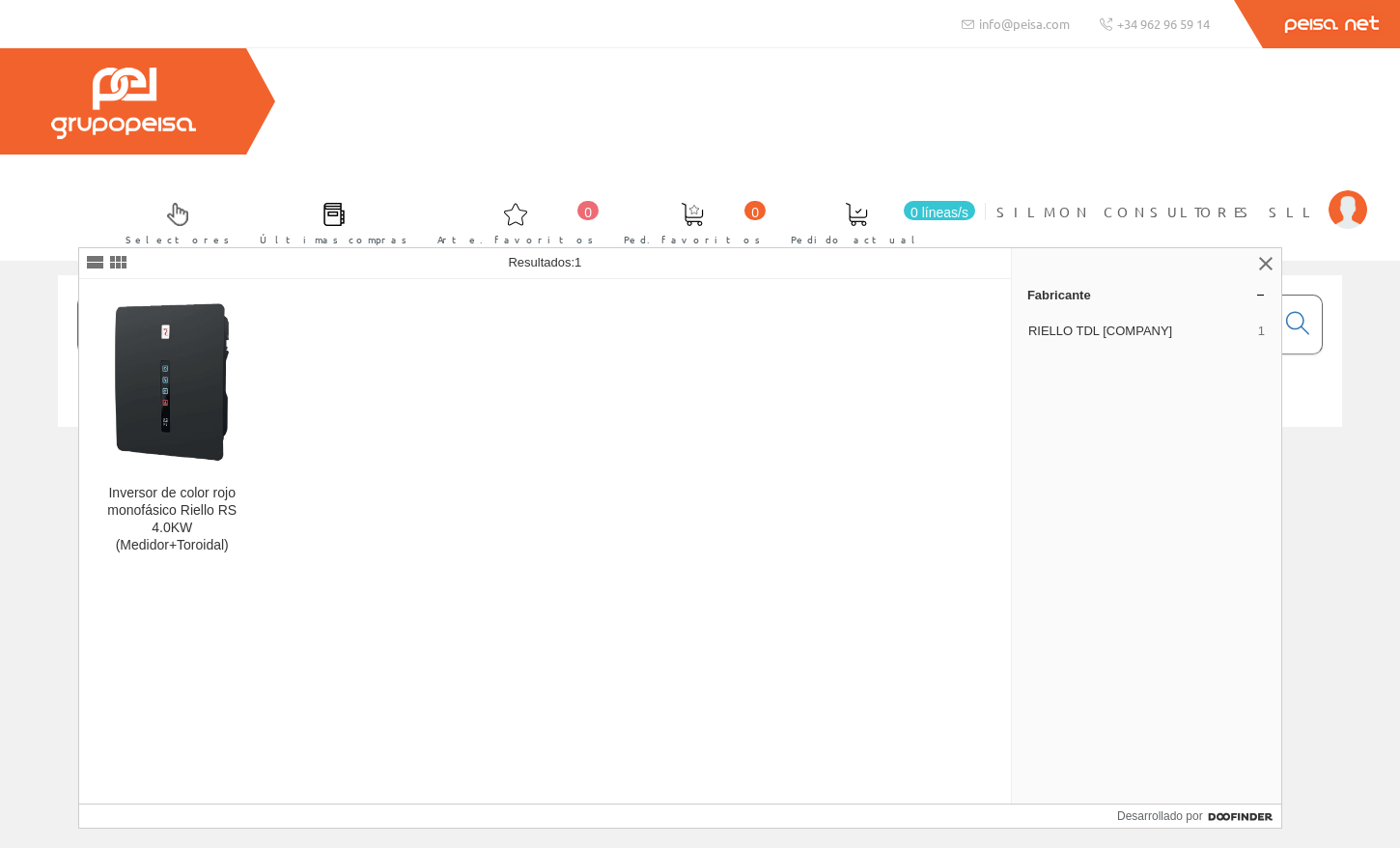 type on "foto1866" 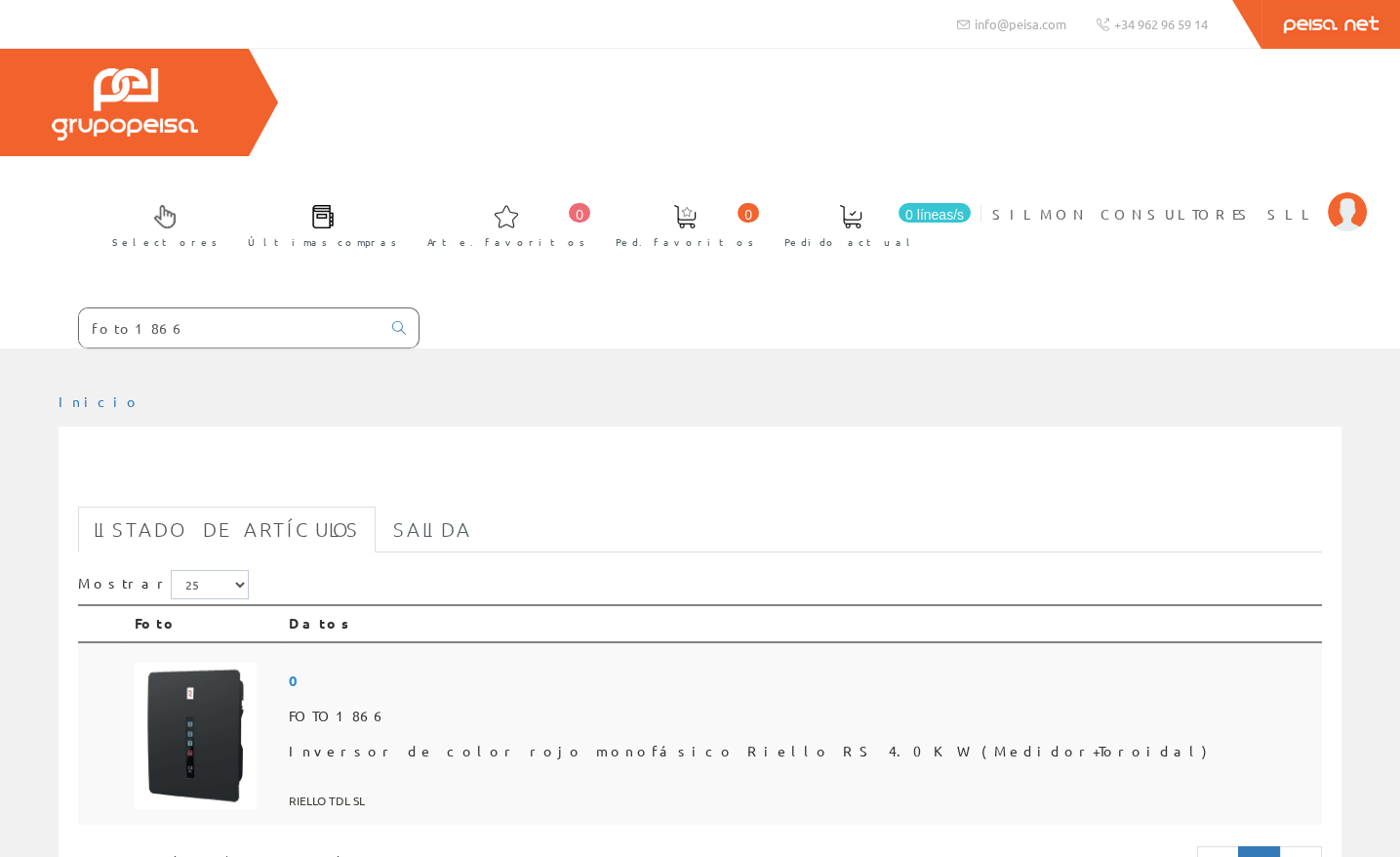scroll, scrollTop: 293, scrollLeft: 0, axis: vertical 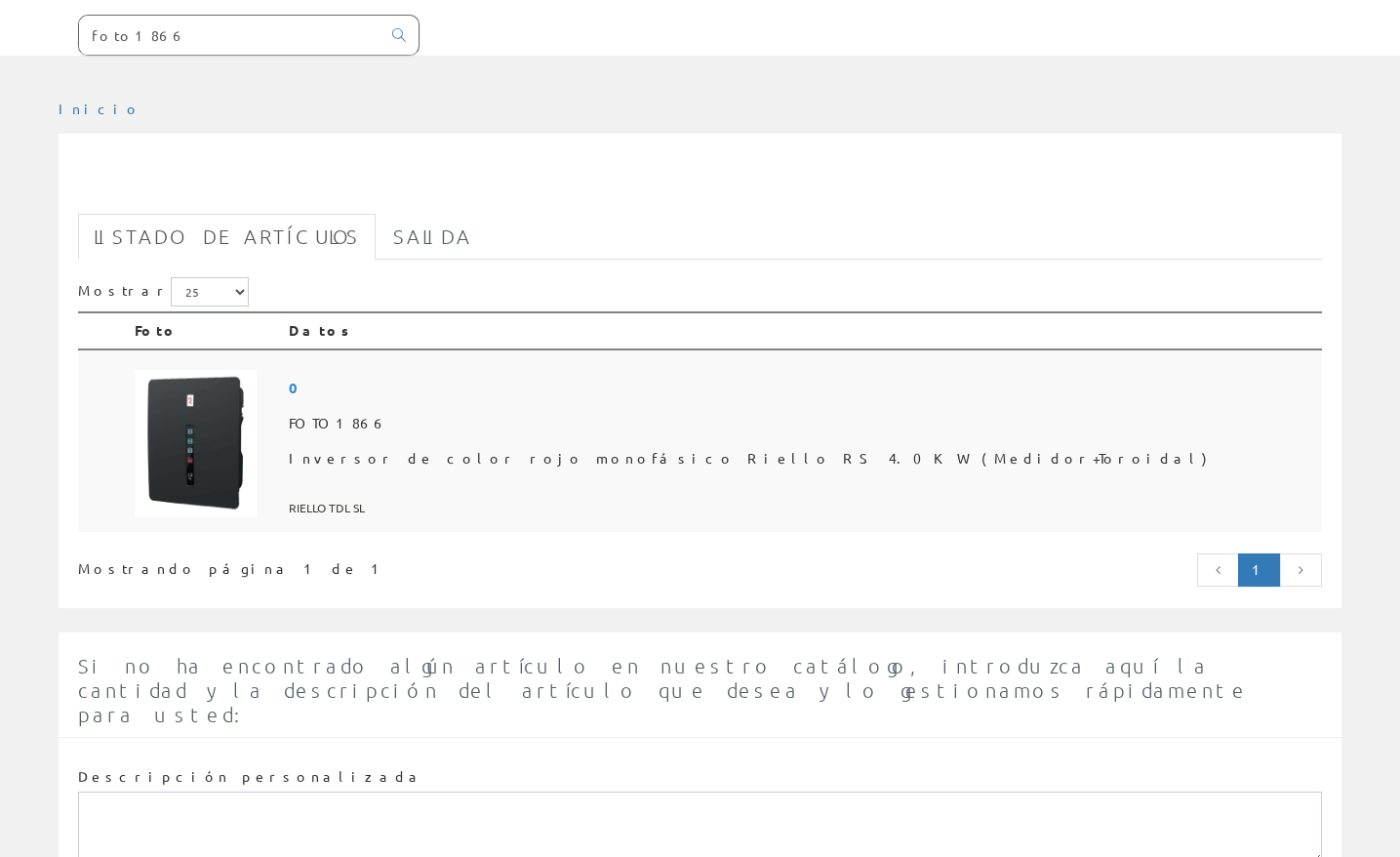 click on "Inversor de color rojo monofásico Riello RS 4.0KW (Medidor+Toroidal)" at bounding box center [747, 458] 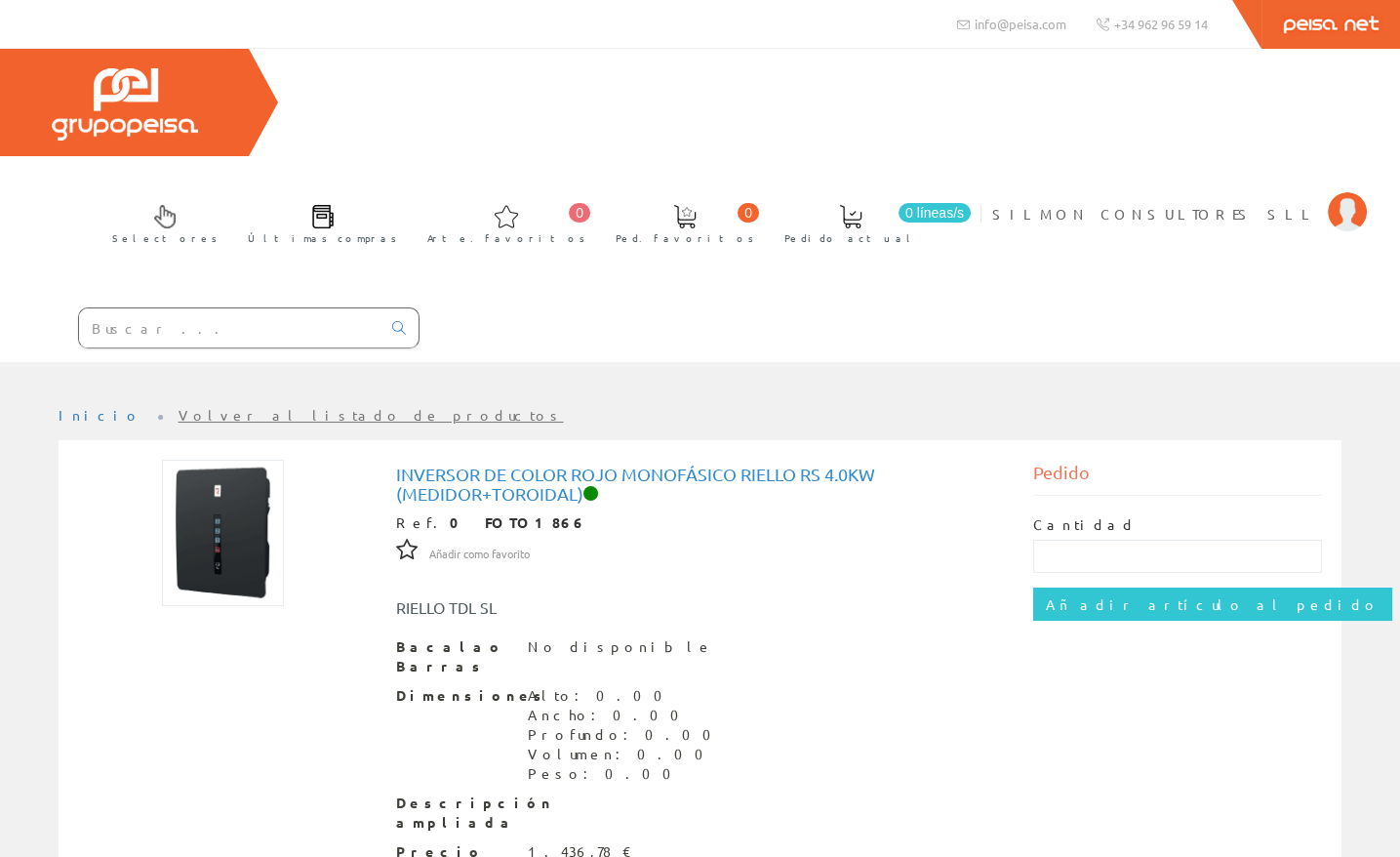 scroll, scrollTop: 67, scrollLeft: 0, axis: vertical 